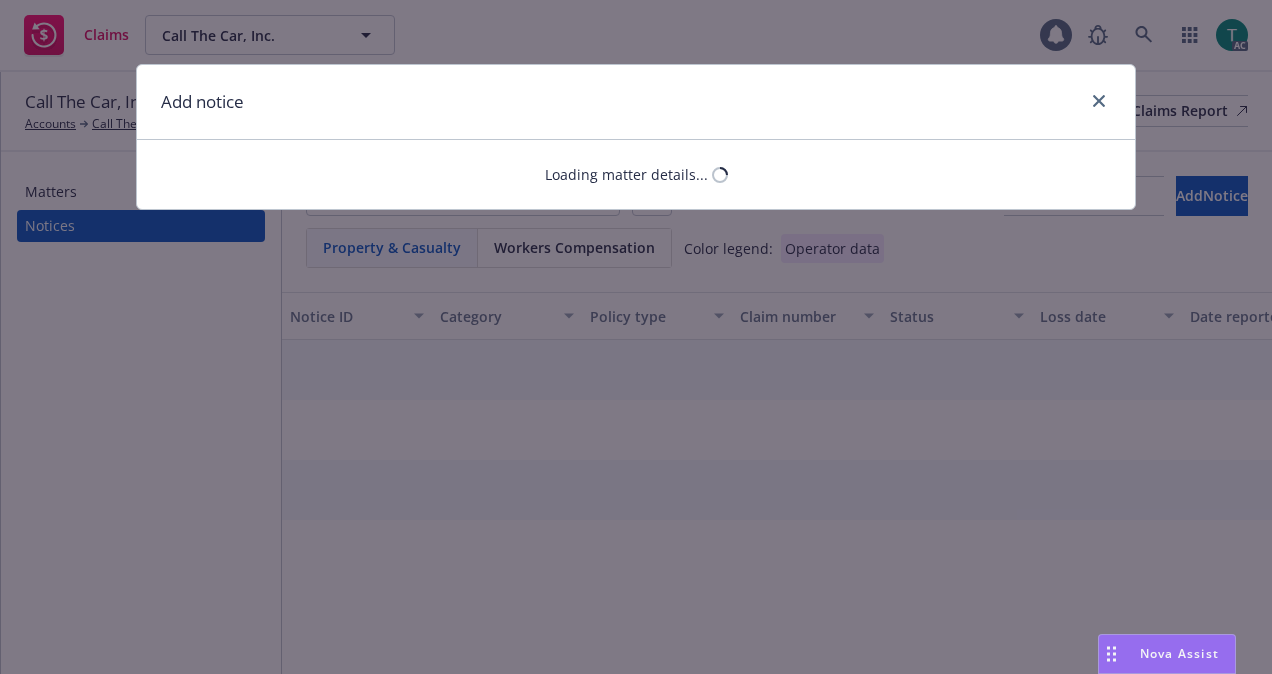 scroll, scrollTop: 0, scrollLeft: 0, axis: both 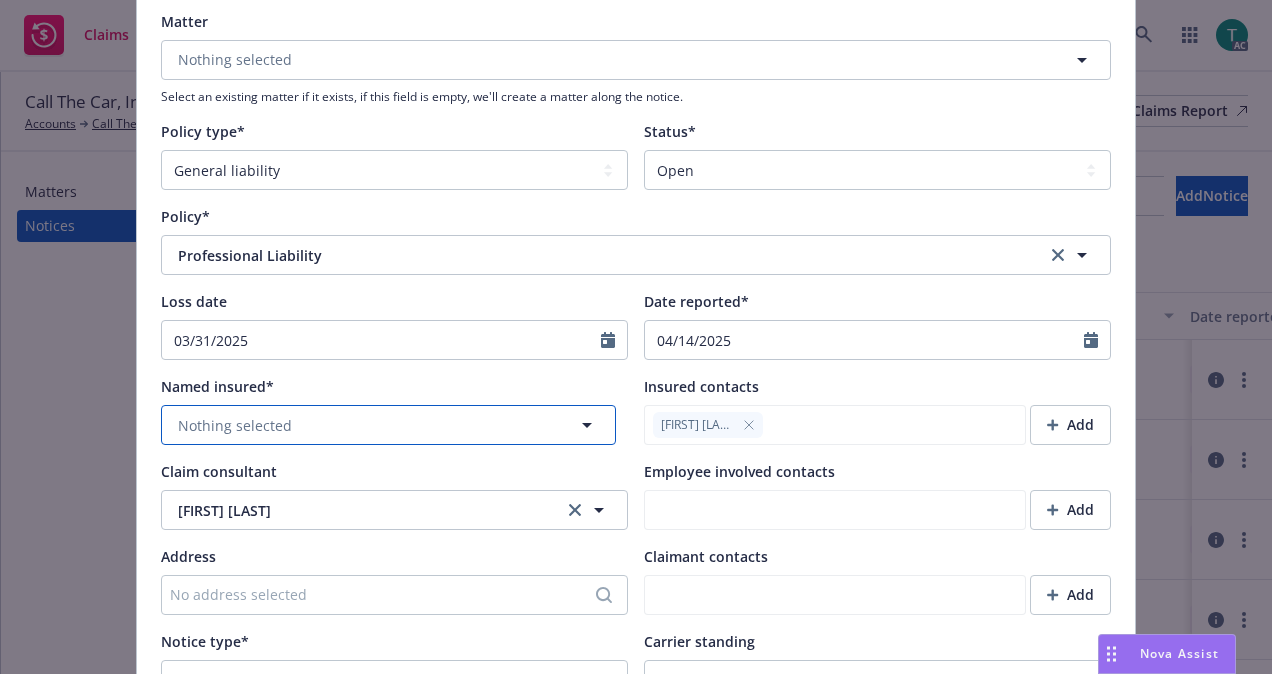 click on "Nothing selected" at bounding box center [388, 425] 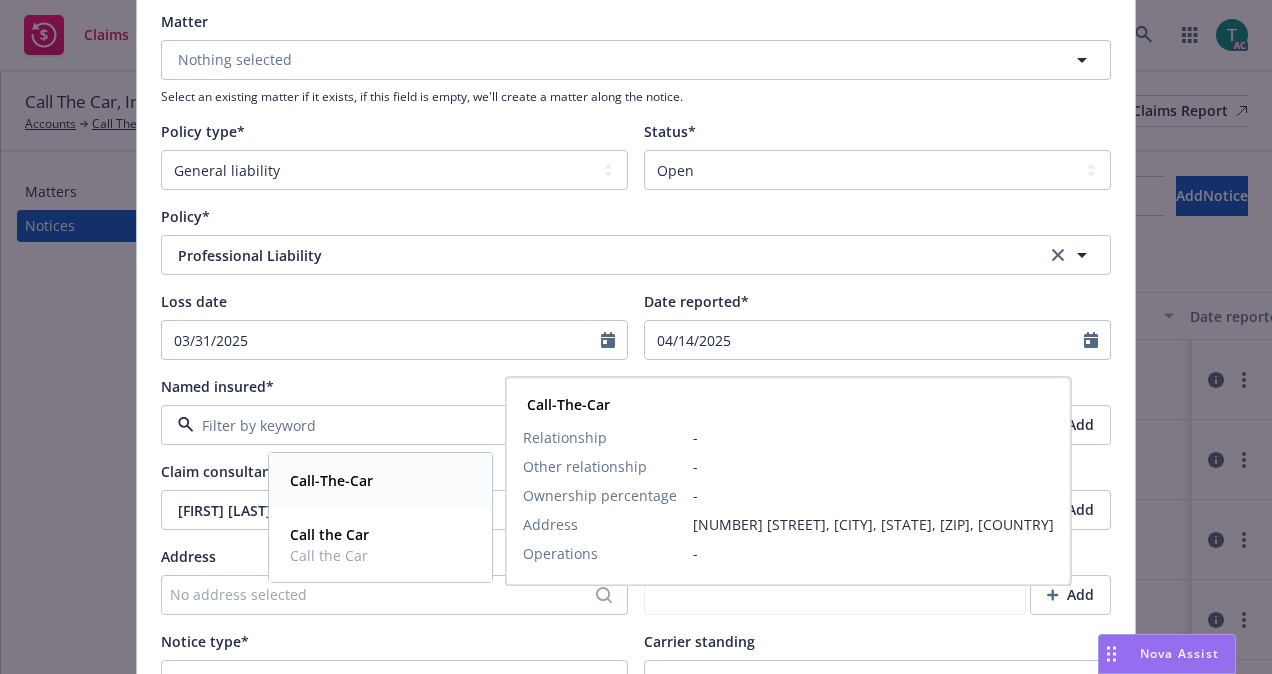 click on "Call-The-Car" at bounding box center [331, 480] 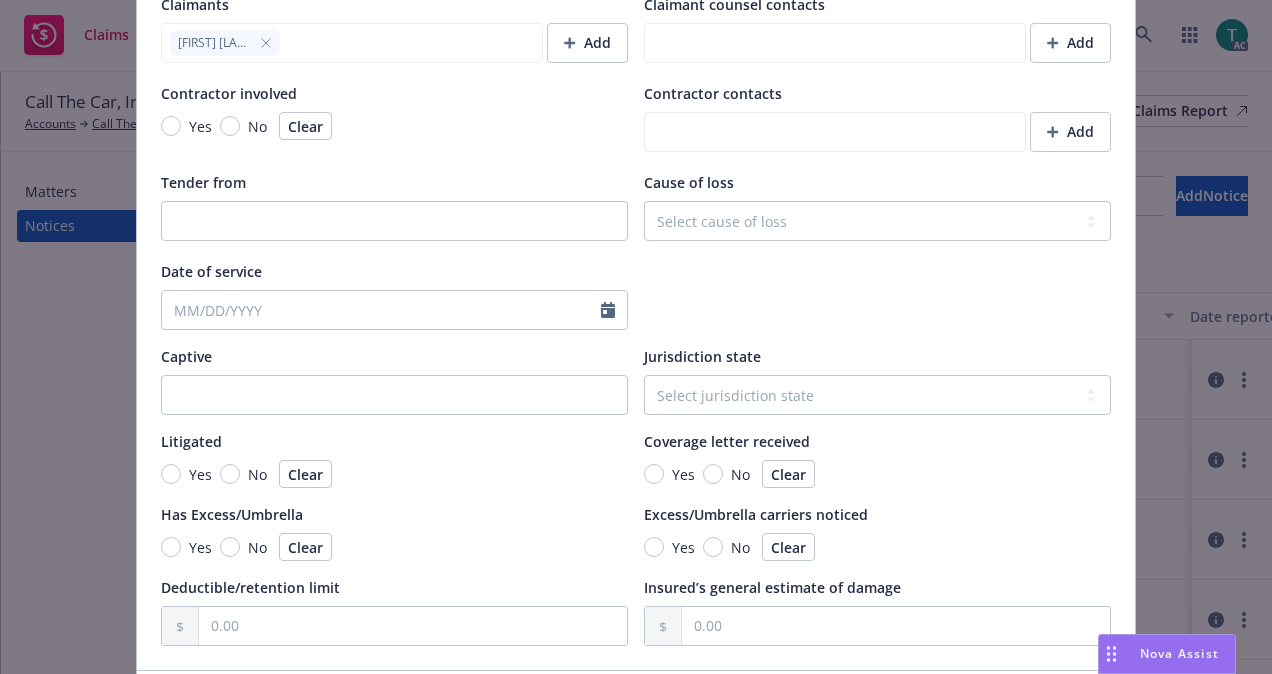 scroll, scrollTop: 1902, scrollLeft: 0, axis: vertical 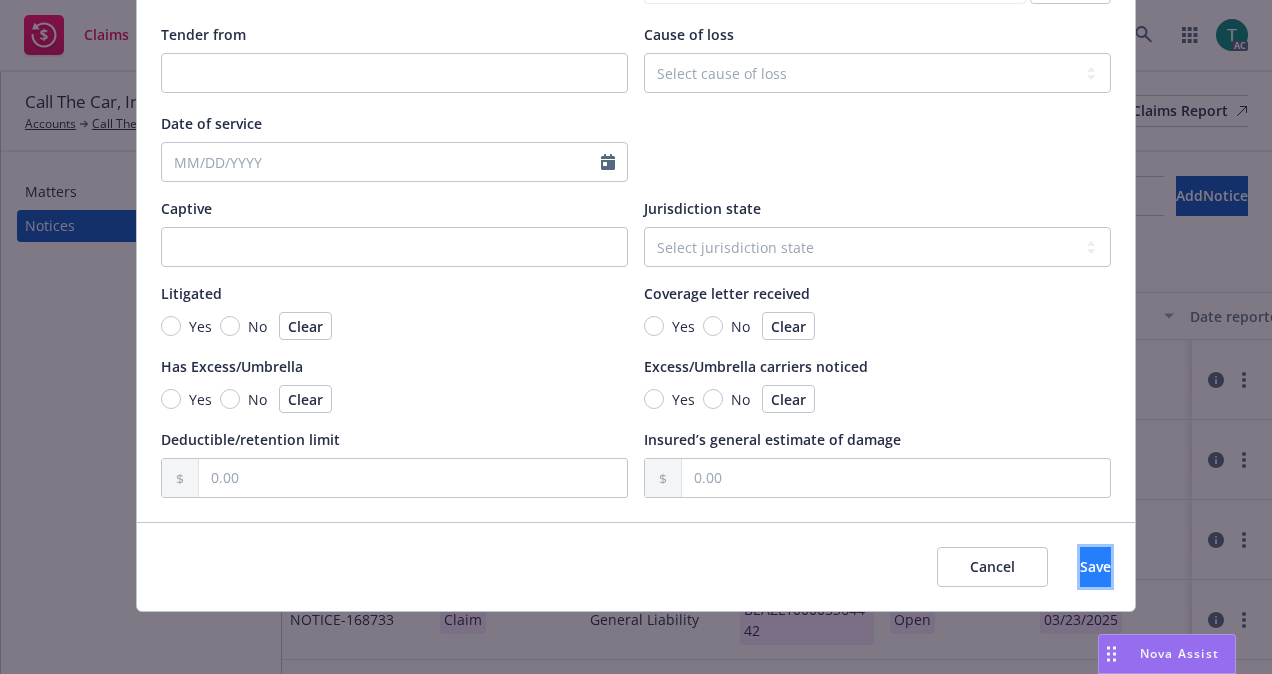 click on "Save" at bounding box center (1095, 566) 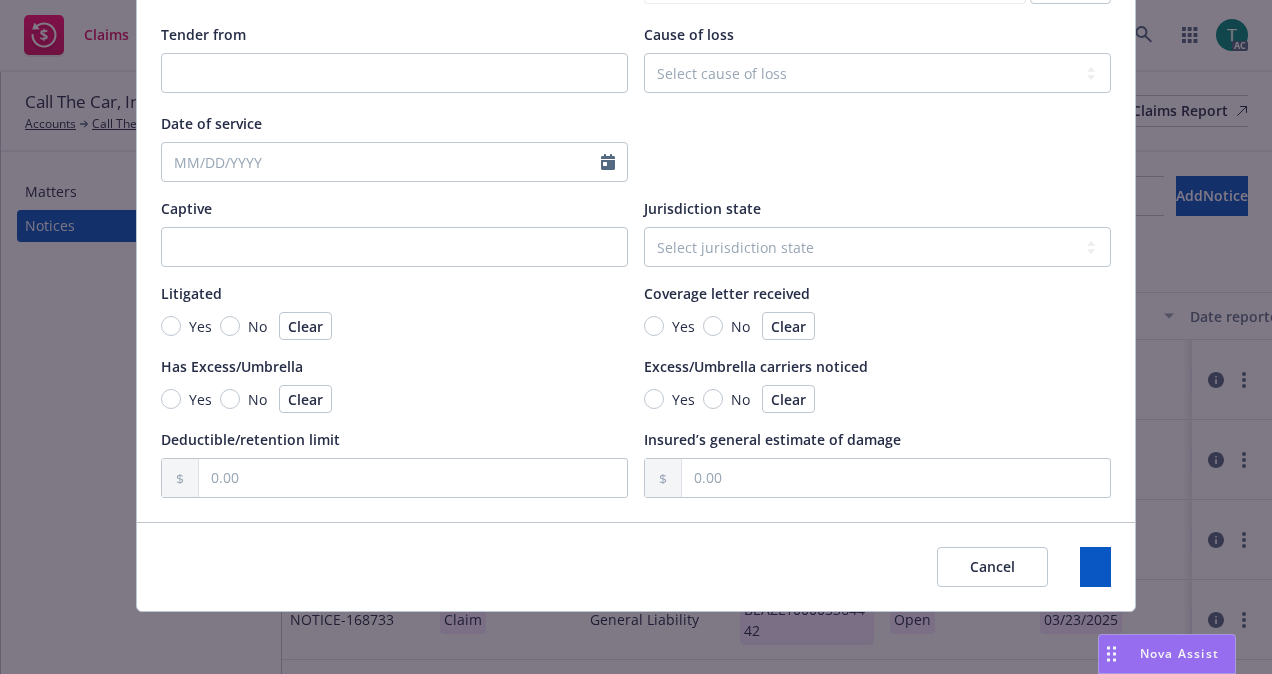 type on "x" 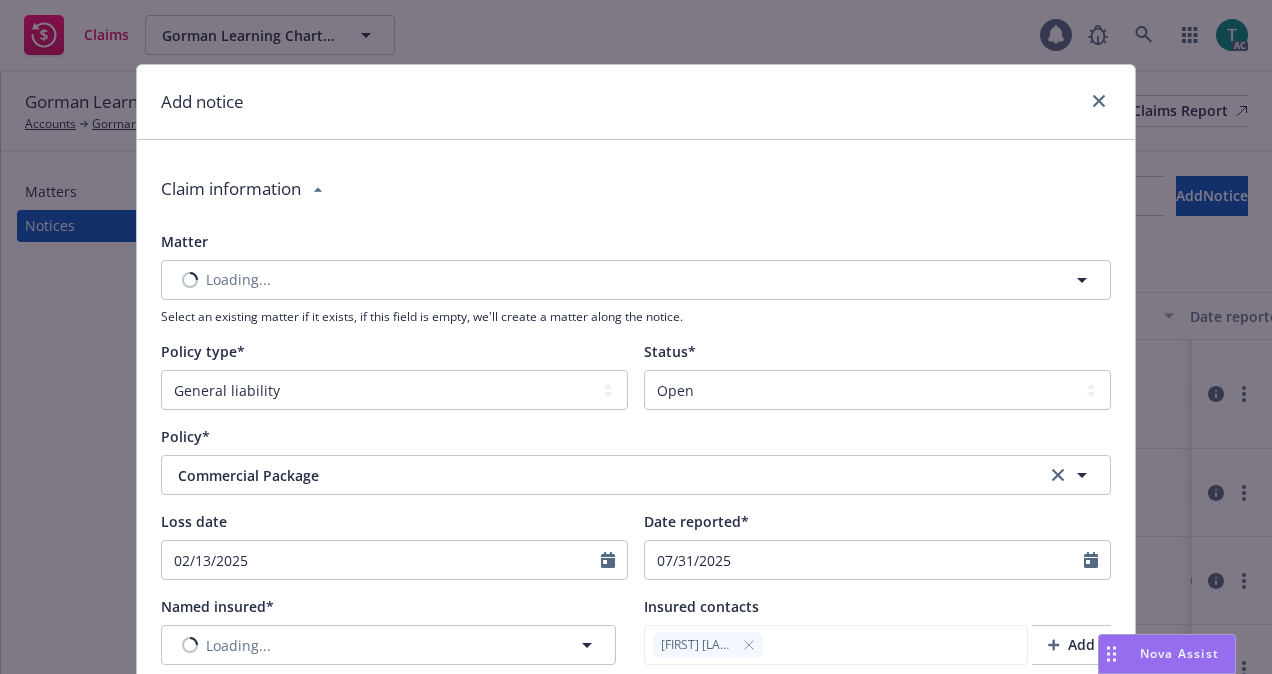select on "GENERAL_LIABILITY" 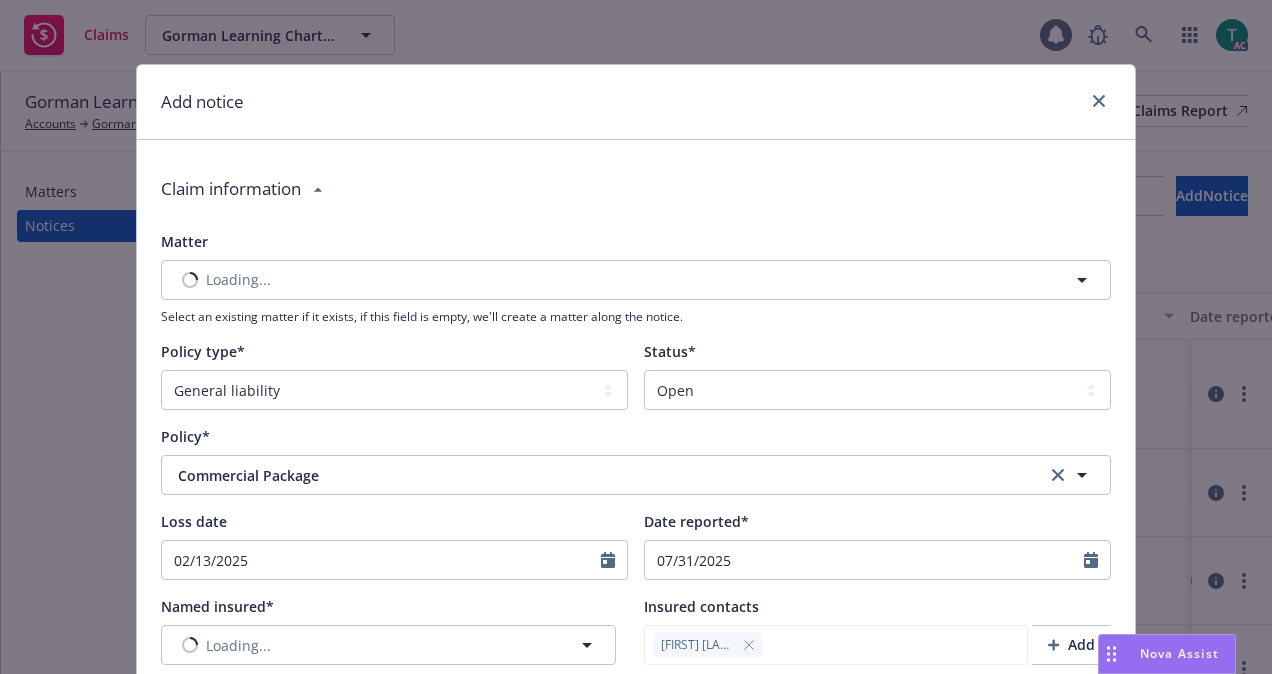 select on "open" 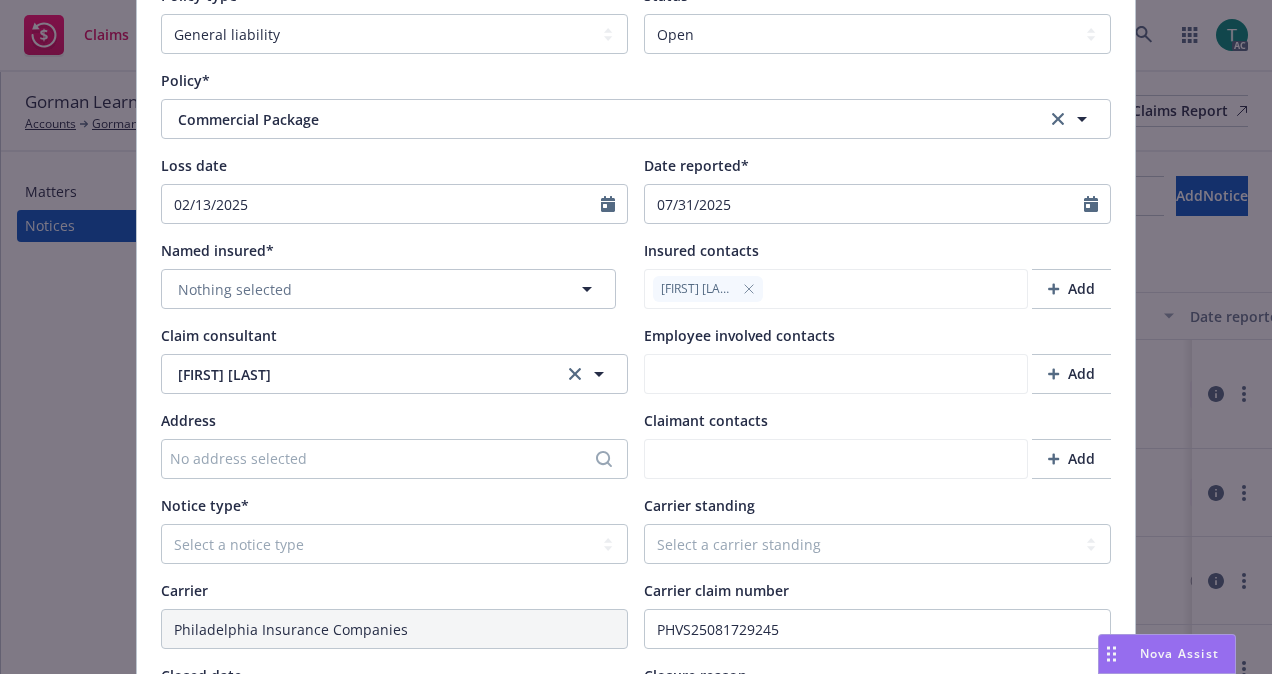 scroll, scrollTop: 360, scrollLeft: 0, axis: vertical 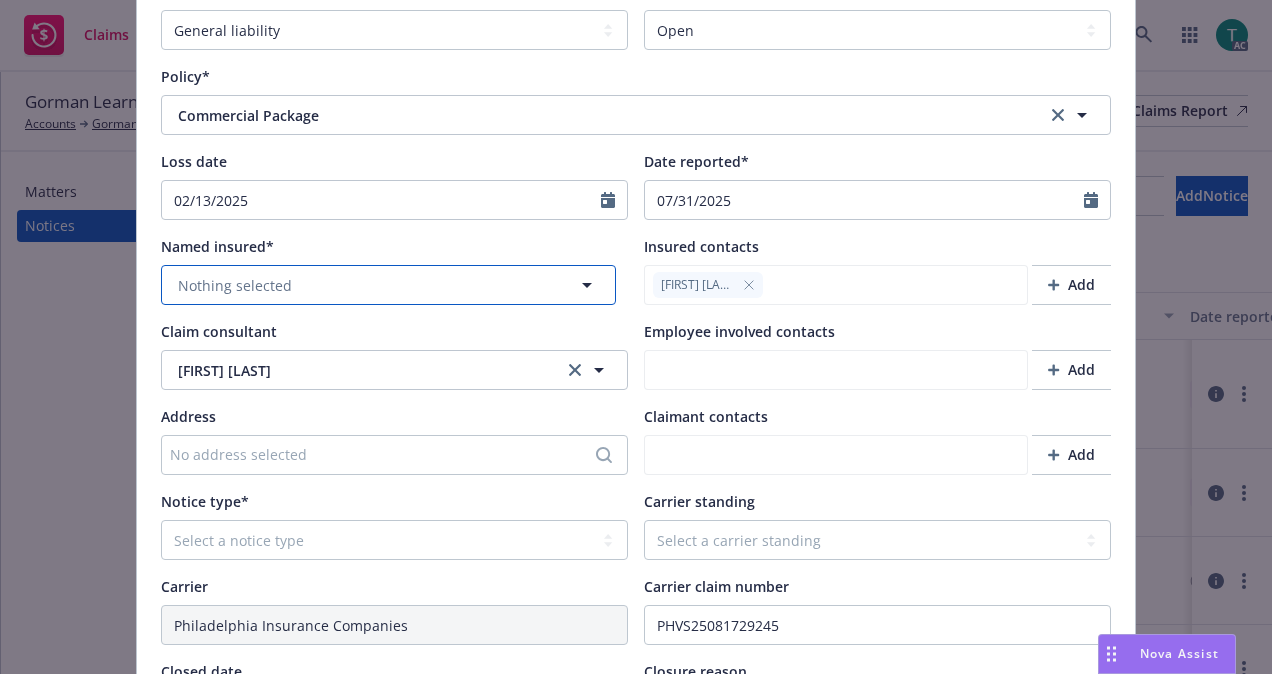 click on "Nothing selected" at bounding box center [388, 285] 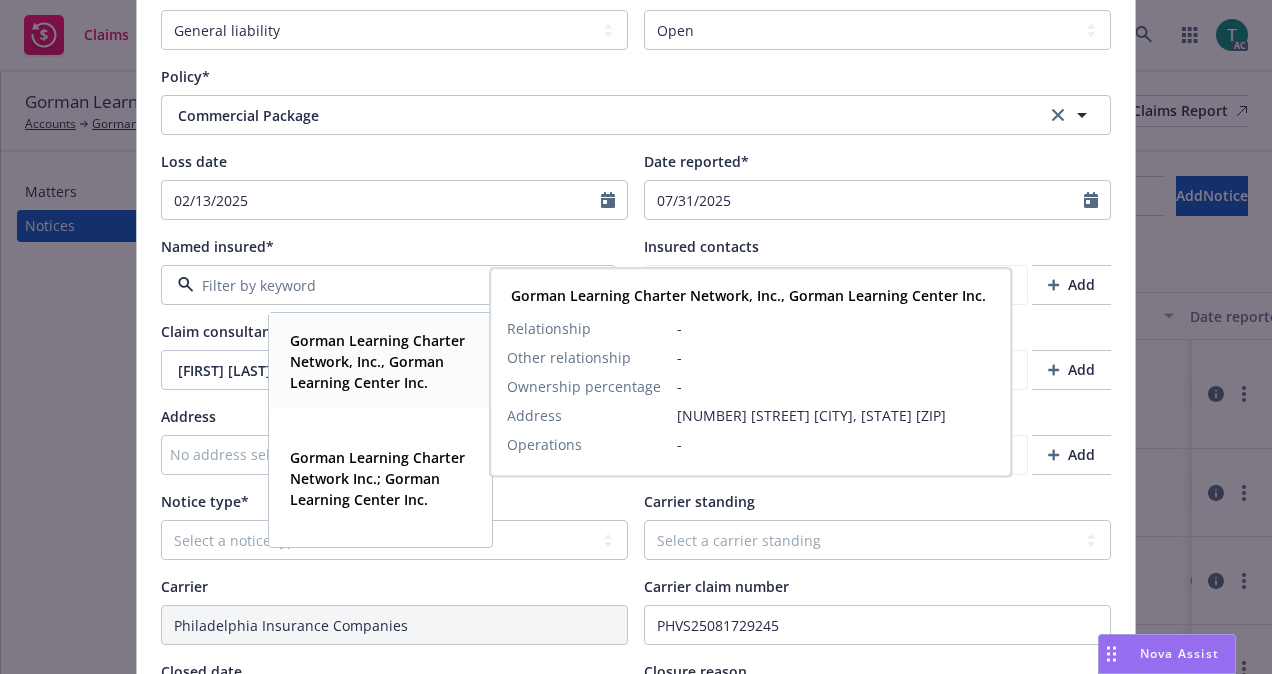 click on "Gorman Learning Charter Network, Inc., Gorman Learning Center Inc." at bounding box center (377, 361) 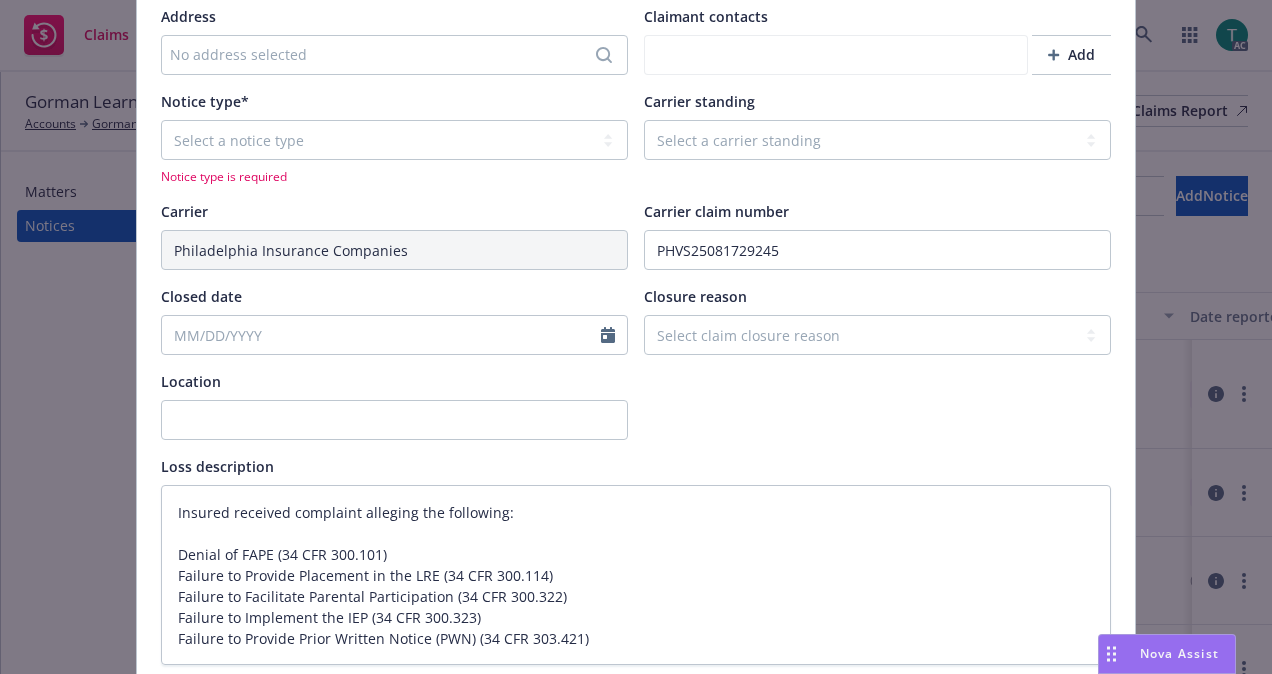 scroll, scrollTop: 762, scrollLeft: 0, axis: vertical 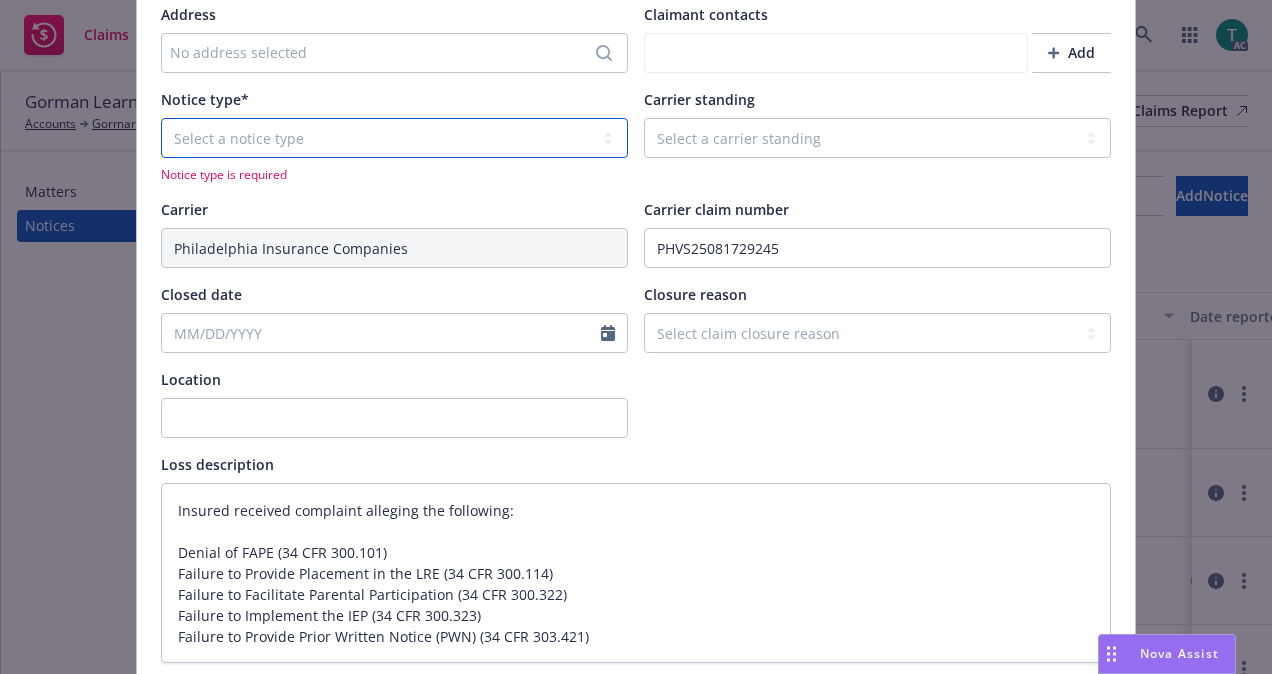 click on "Select a notice type Claim Incident/Occurence/Circumstance" at bounding box center [394, 138] 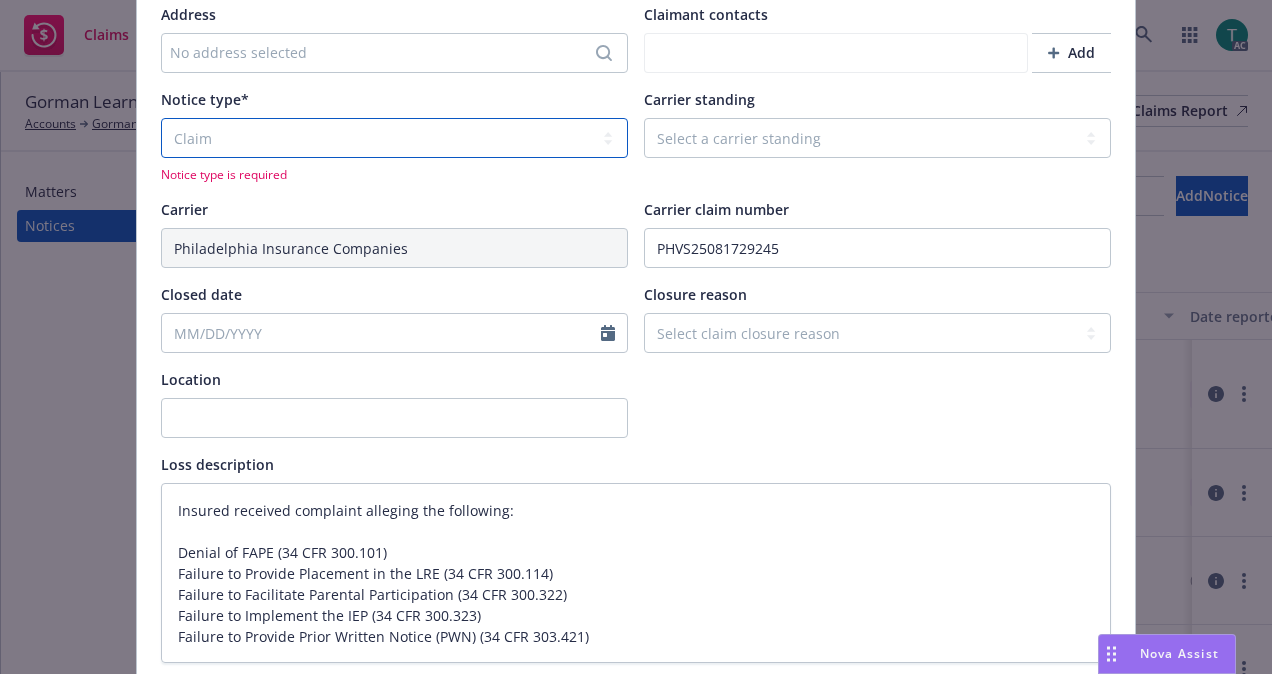 click on "Select a notice type Claim Incident/Occurence/Circumstance" at bounding box center [394, 138] 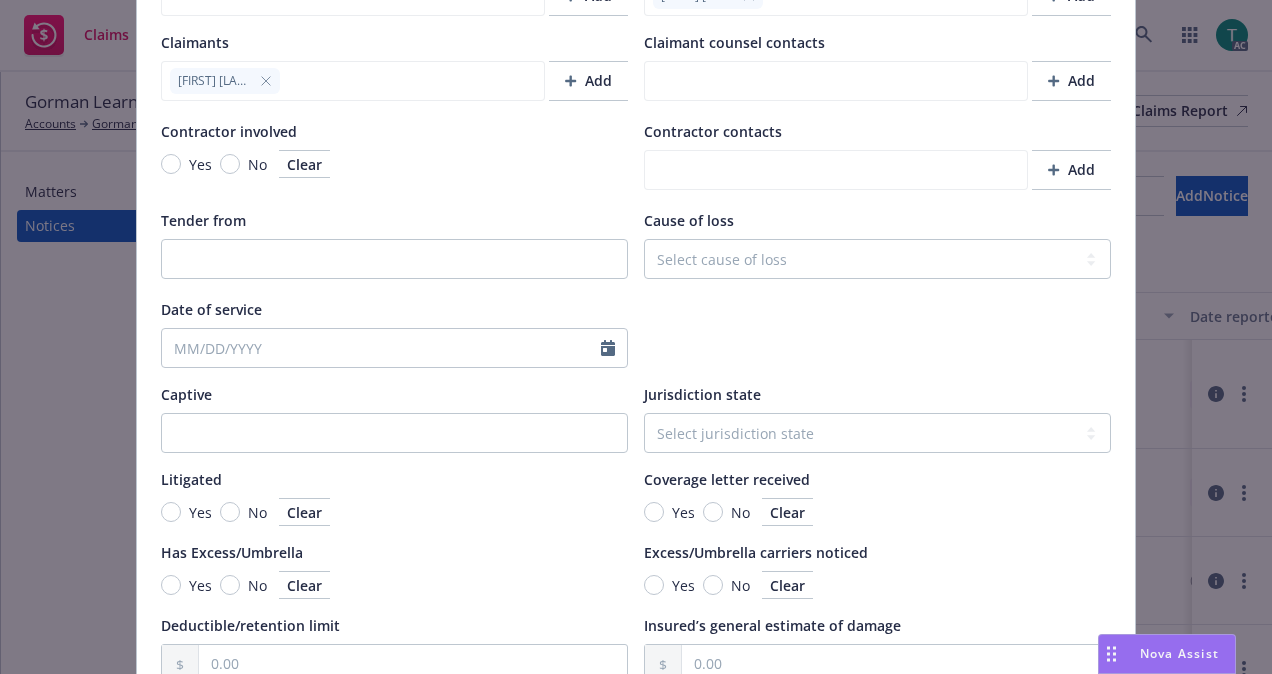 scroll, scrollTop: 1965, scrollLeft: 0, axis: vertical 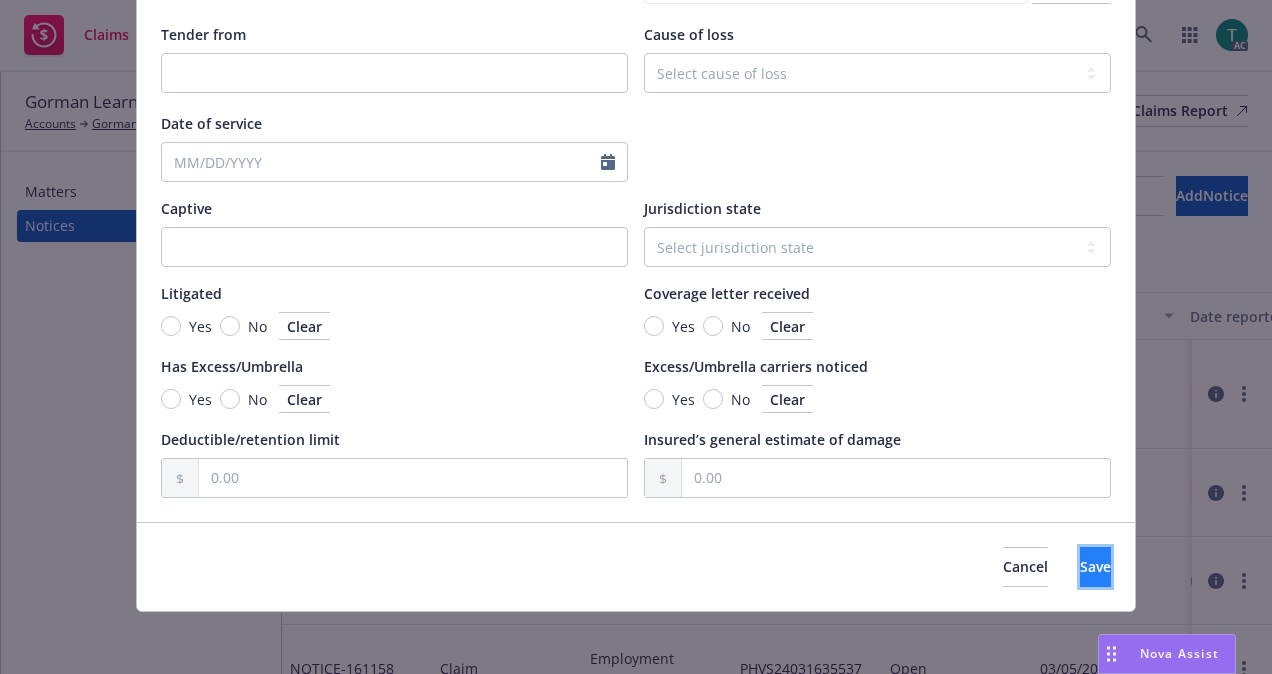 click on "Save" at bounding box center (1095, 567) 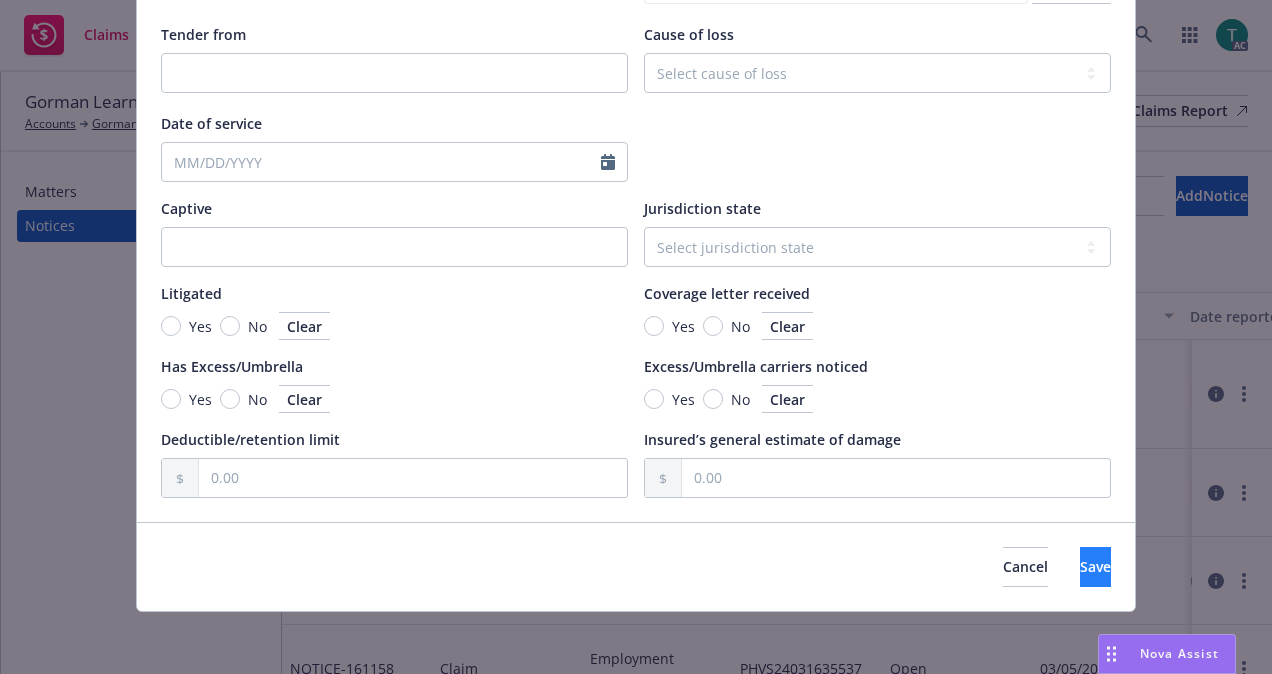 type on "Insured received complaint alleging the following:
Denial of FAPE (34 CFR 300.101)
Failure to Provide Placement in the LRE (34 CFR 300.114)
Failure to Facilitate Parental Participation (34 CFR 300.322)
Failure to Implement the IEP (34 CFR 300.323)
Failure to Provide Prior Written Notice (PWN) (34 CFR 303.421)" 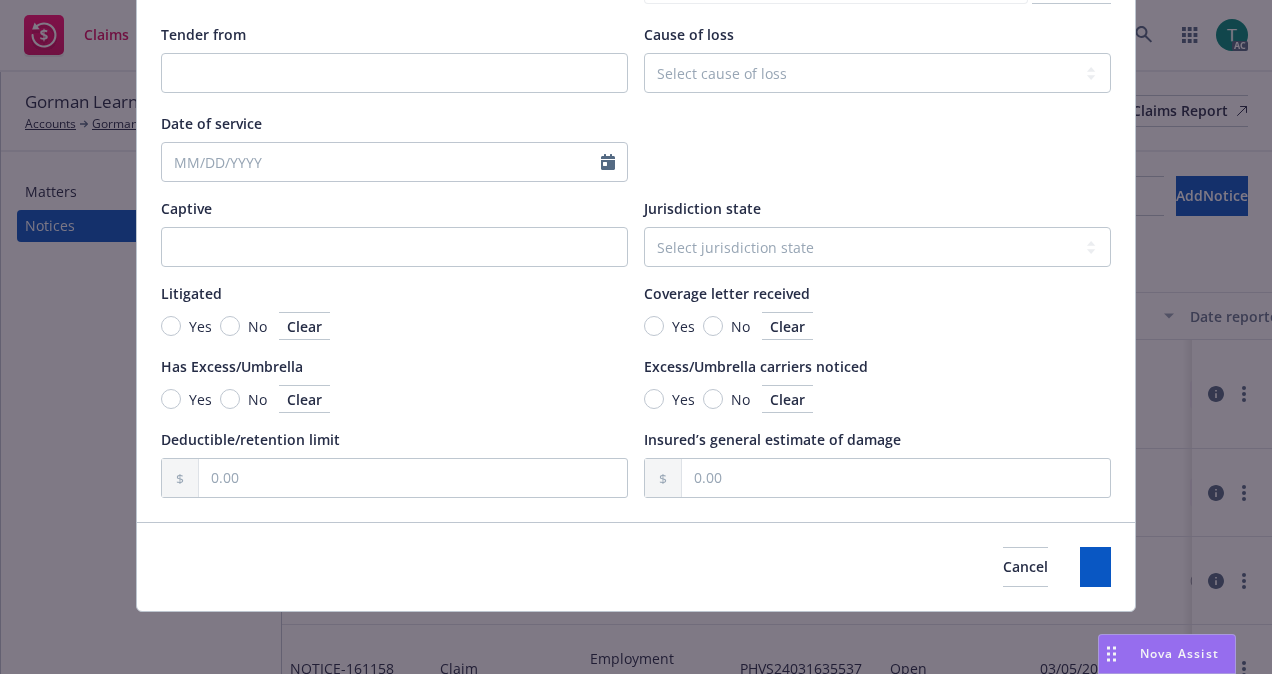 type on "Insured received complaint alleging the following:
Denial of FAPE (34 CFR 300.101)
Failure to Provide Placement in the LRE (34 CFR 300.114)
Failure to Facilitate Parental Participation (34 CFR 300.322)
Failure to Implement the IEP (34 CFR 300.323)
Failure to Provide Prior Written Notice (PWN) (34 CFR 303.421)" 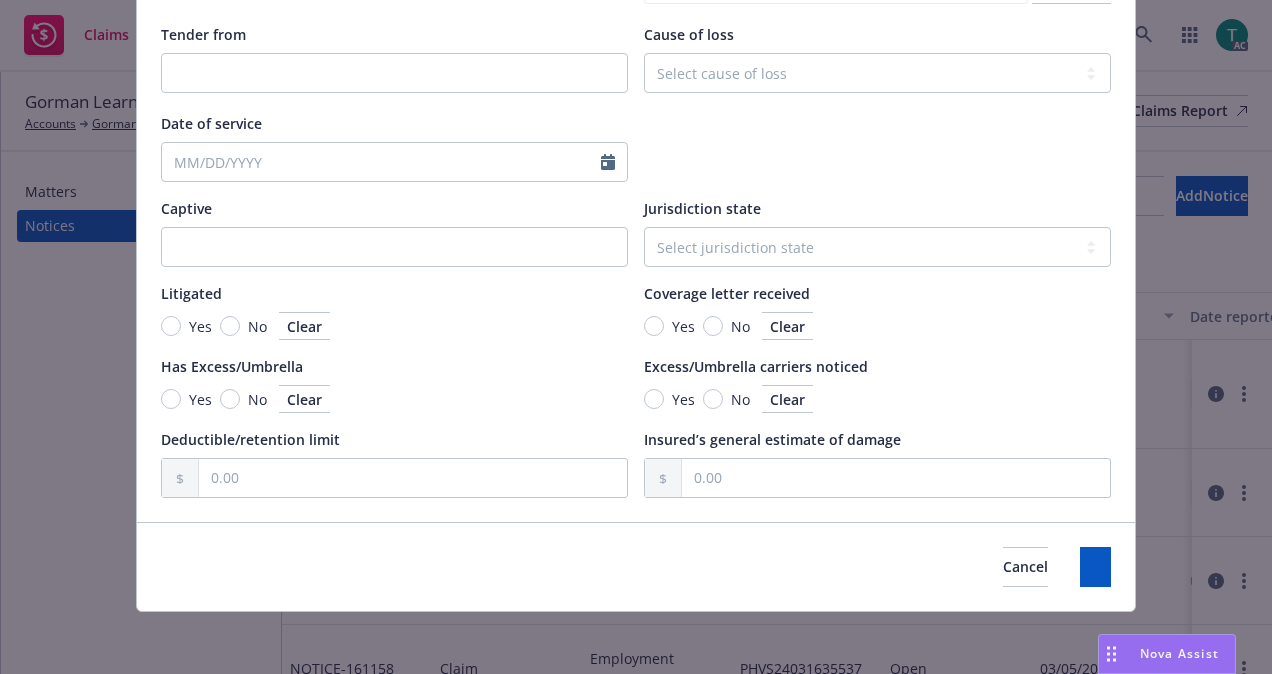 type on "x" 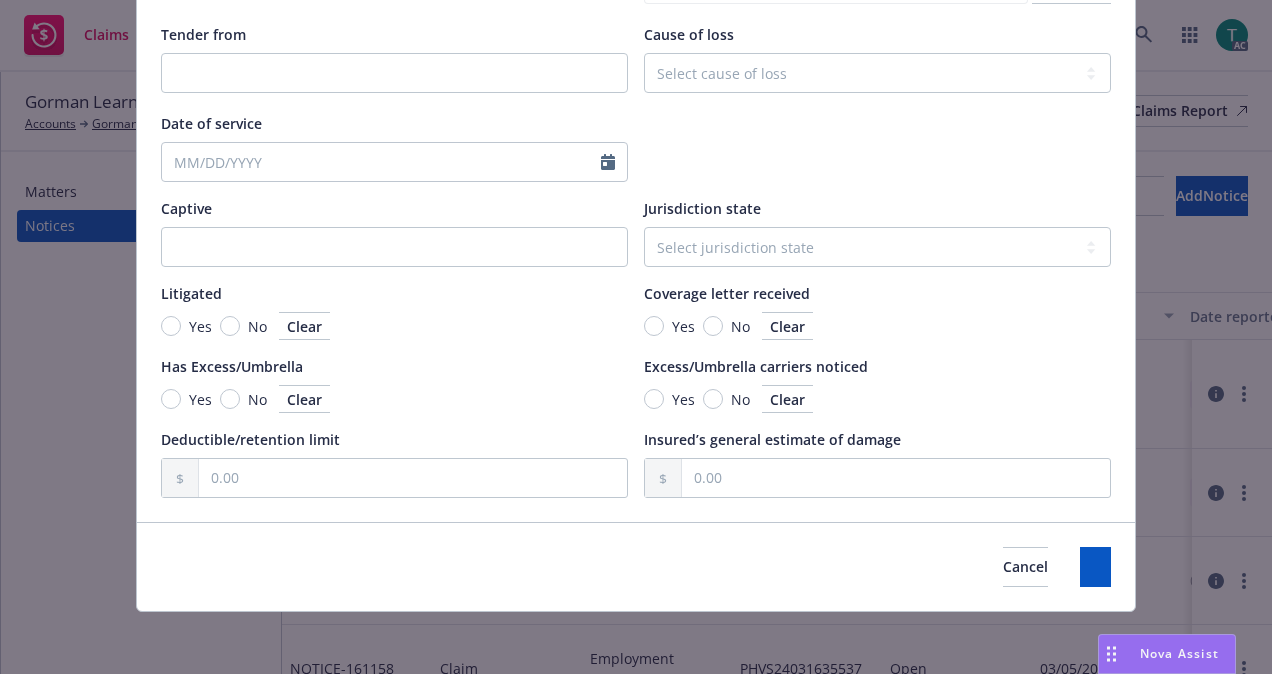 type on "Insured received complaint alleging the following:
Denial of FAPE (34 CFR 300.101)
Failure to Provide Placement in the LRE (34 CFR 300.114)
Failure to Facilitate Parental Participation (34 CFR 300.322)
Failure to Implement the IEP (34 CFR 300.323)
Failure to Provide Prior Written Notice (PWN) (34 CFR 303.421)" 